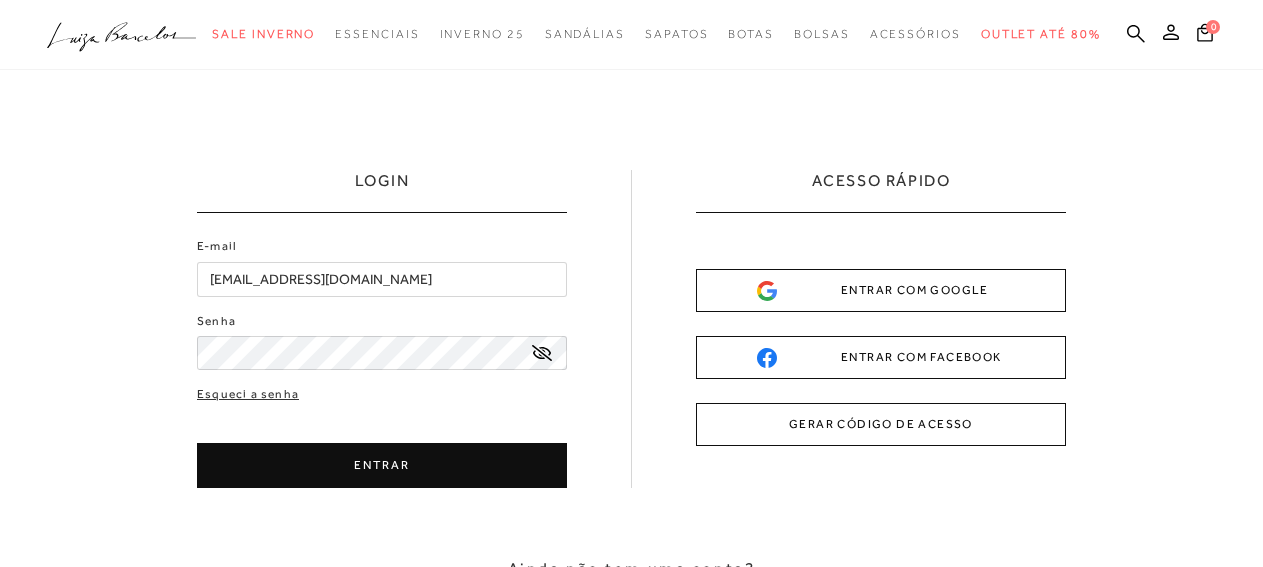 scroll, scrollTop: 0, scrollLeft: 0, axis: both 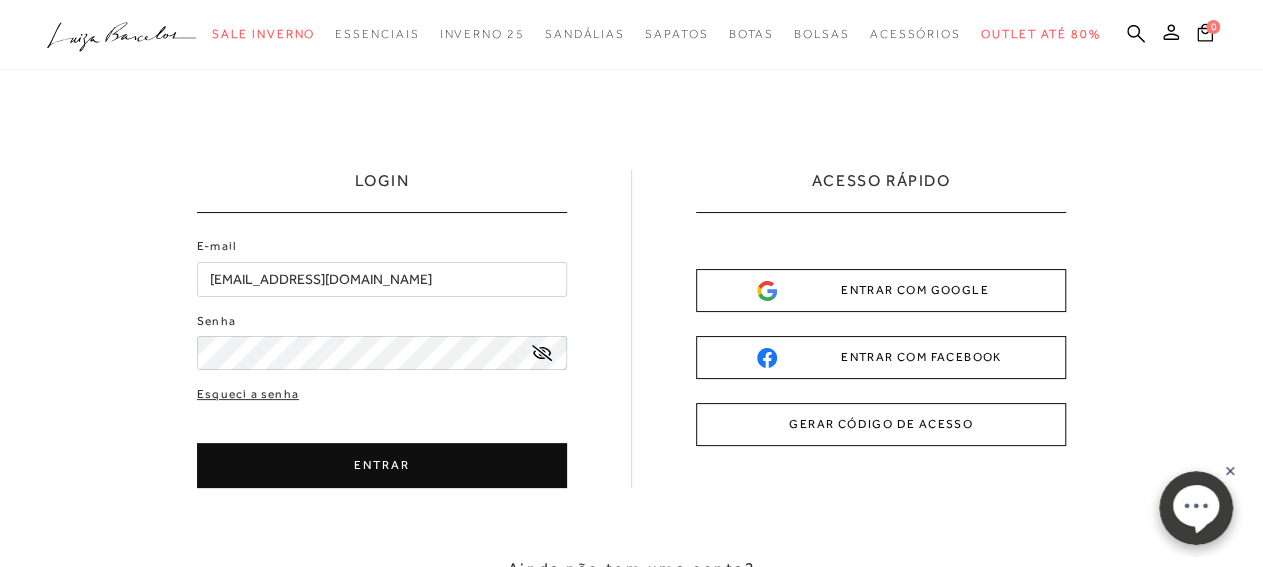 drag, startPoint x: 505, startPoint y: 469, endPoint x: 505, endPoint y: 457, distance: 12 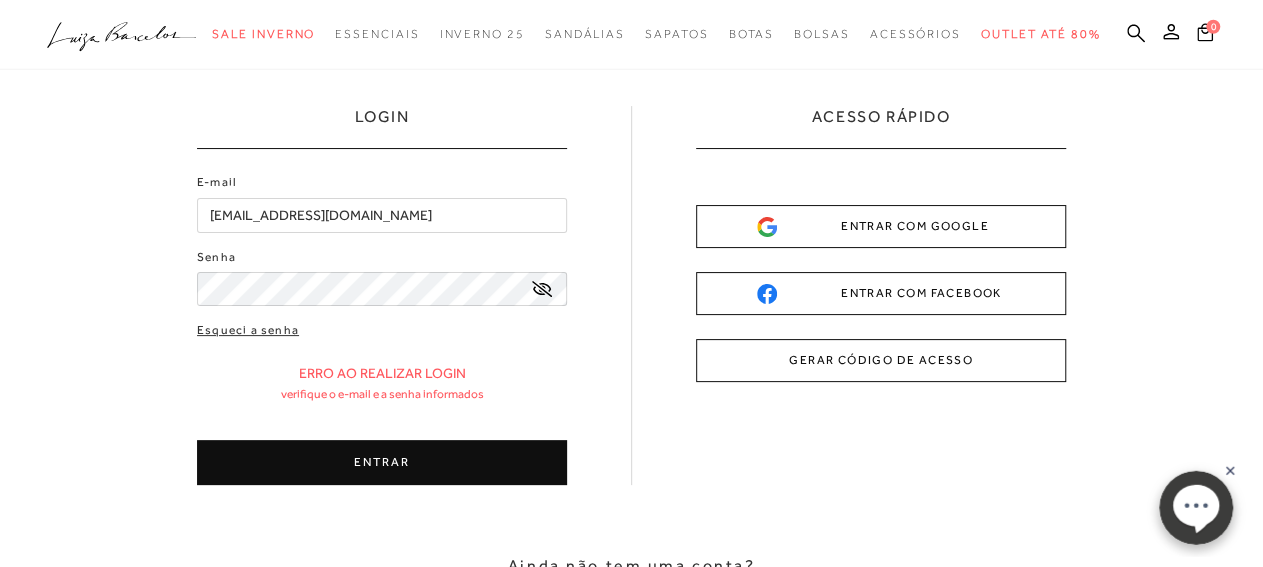 scroll, scrollTop: 104, scrollLeft: 0, axis: vertical 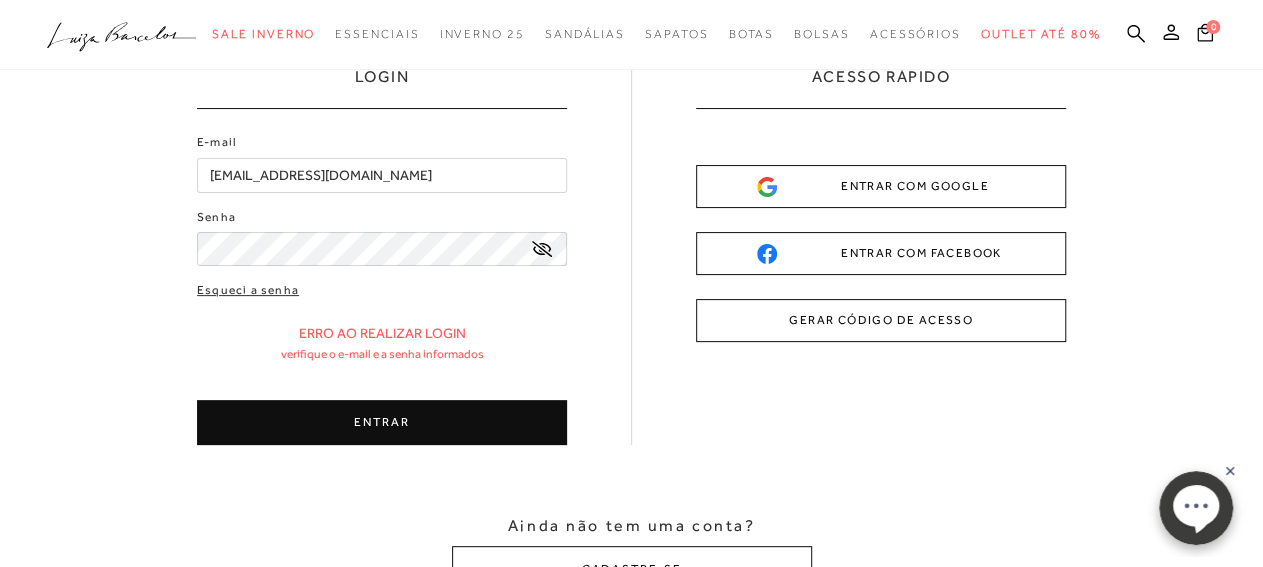 click 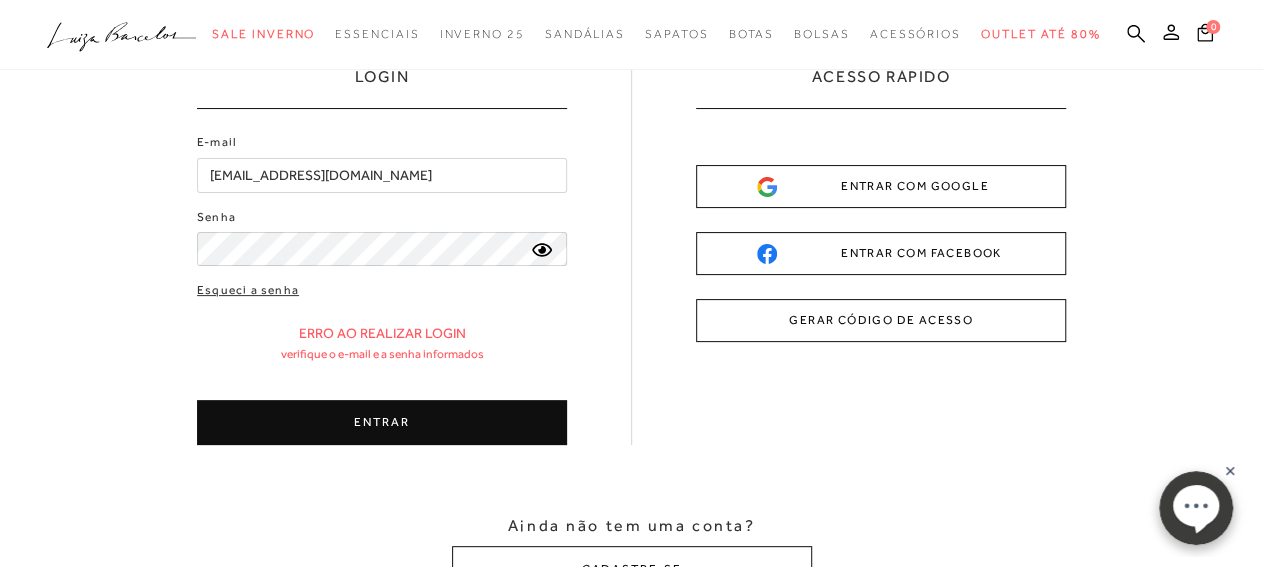 click on "ENTRAR" at bounding box center (382, 422) 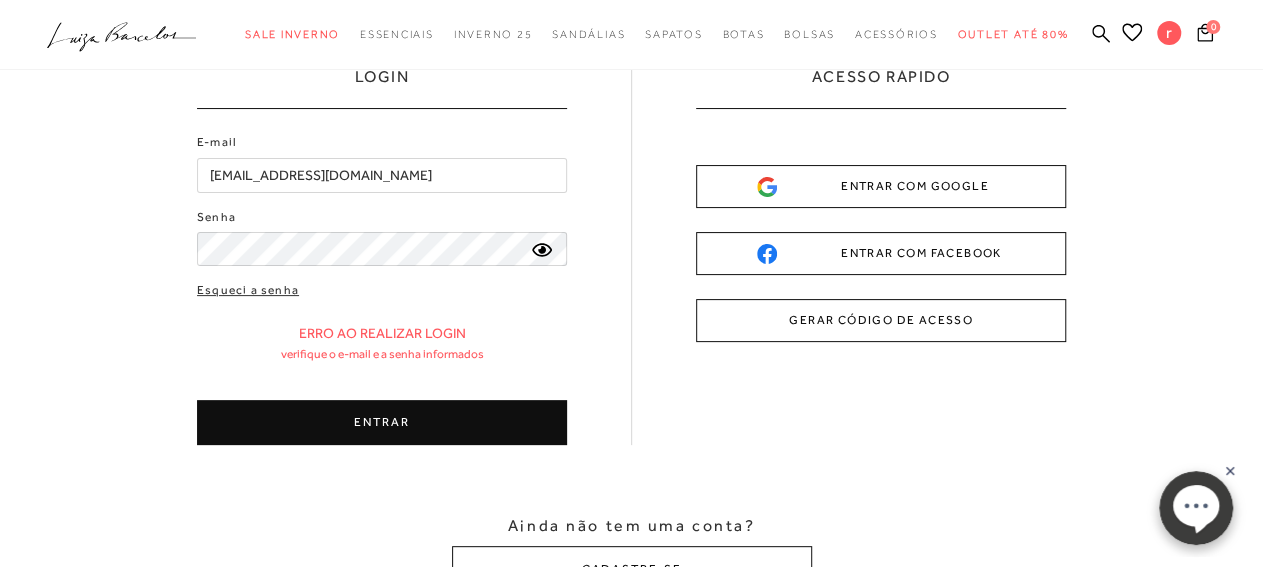 scroll, scrollTop: 0, scrollLeft: 0, axis: both 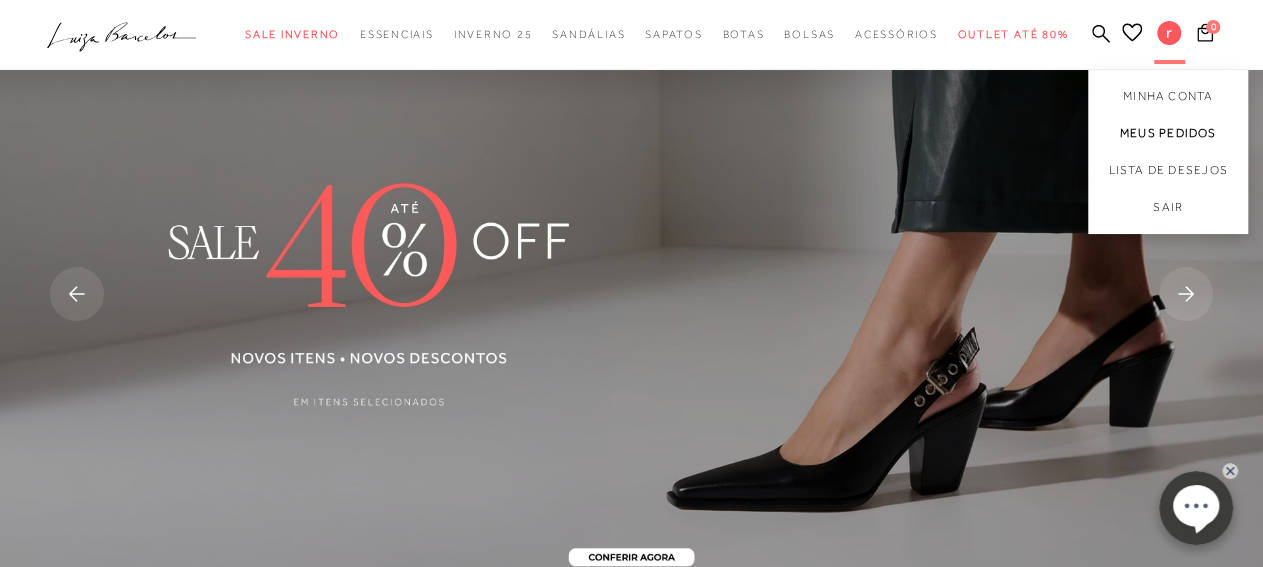 click on "Meus Pedidos" at bounding box center (1168, 133) 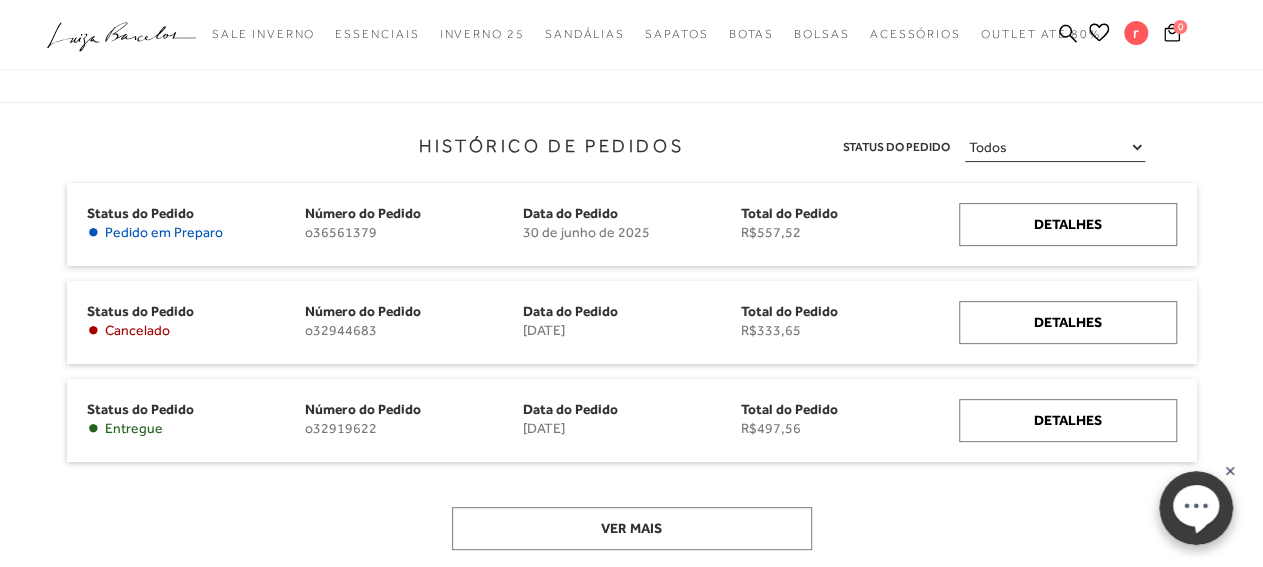 scroll, scrollTop: 208, scrollLeft: 0, axis: vertical 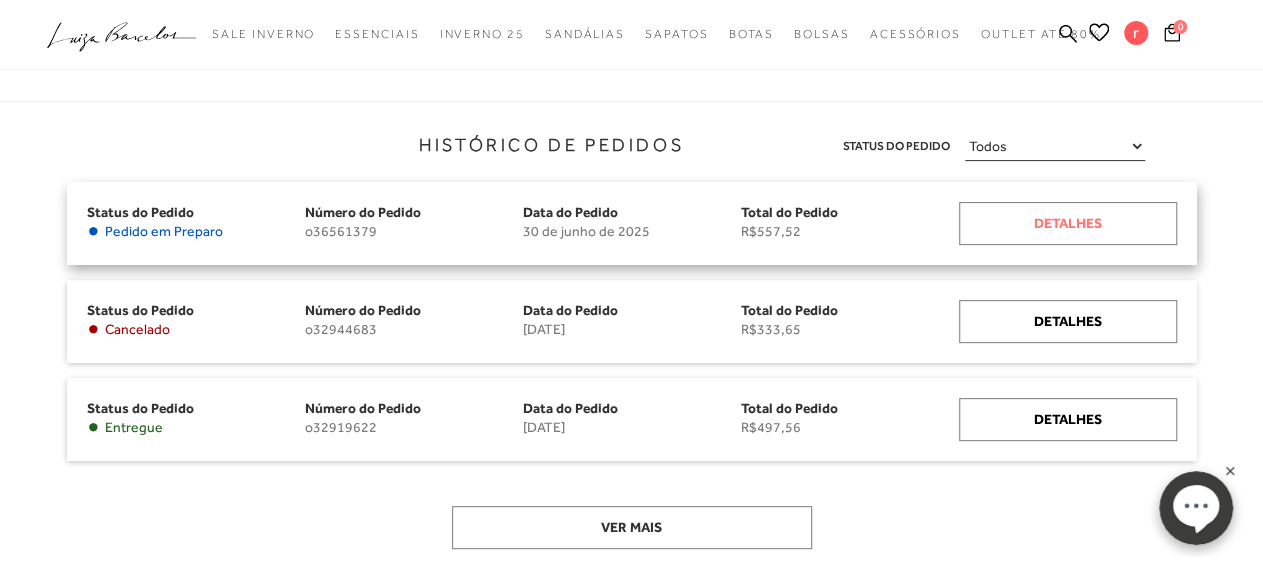 click on "Detalhes" at bounding box center (1068, 223) 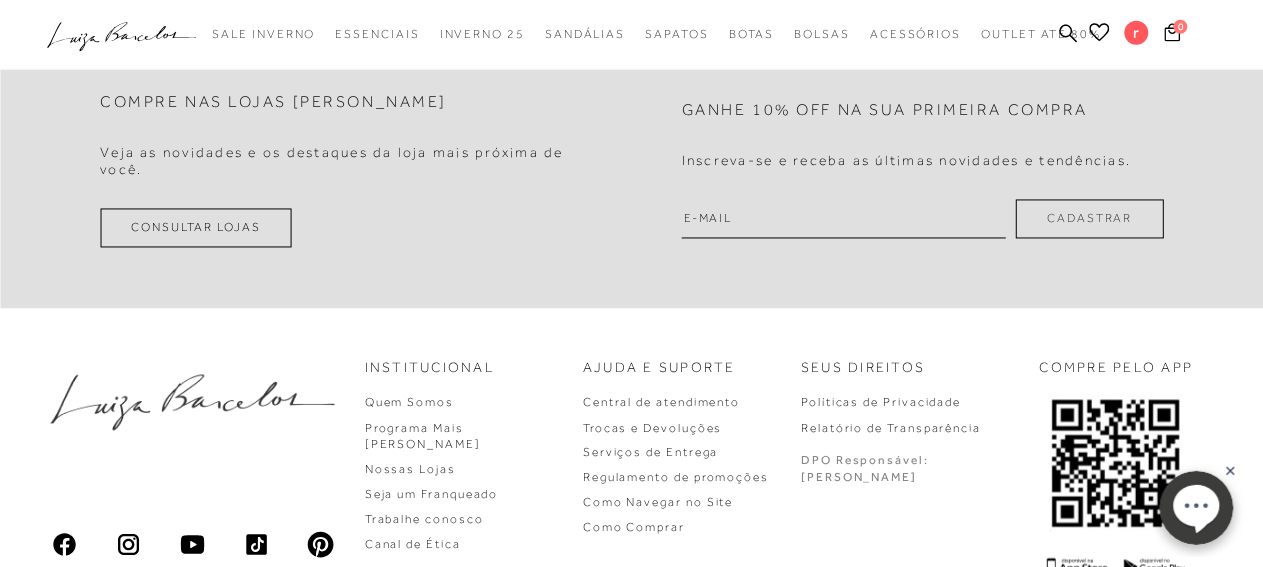 scroll, scrollTop: 1560, scrollLeft: 0, axis: vertical 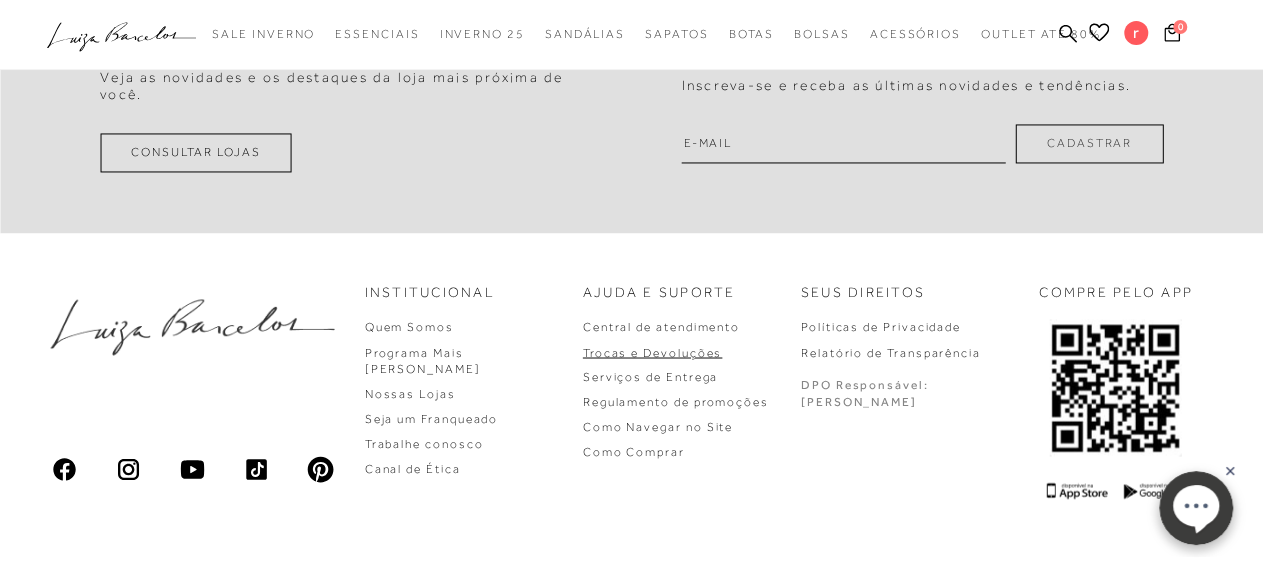 click on "Trocas e Devoluções" at bounding box center (652, 352) 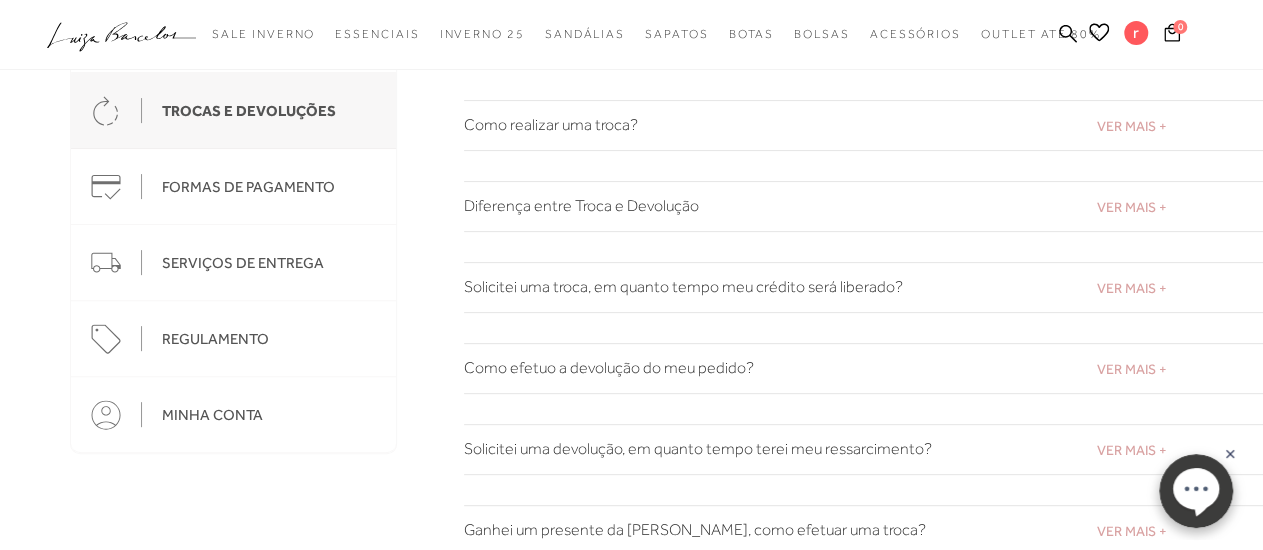 scroll, scrollTop: 102, scrollLeft: 0, axis: vertical 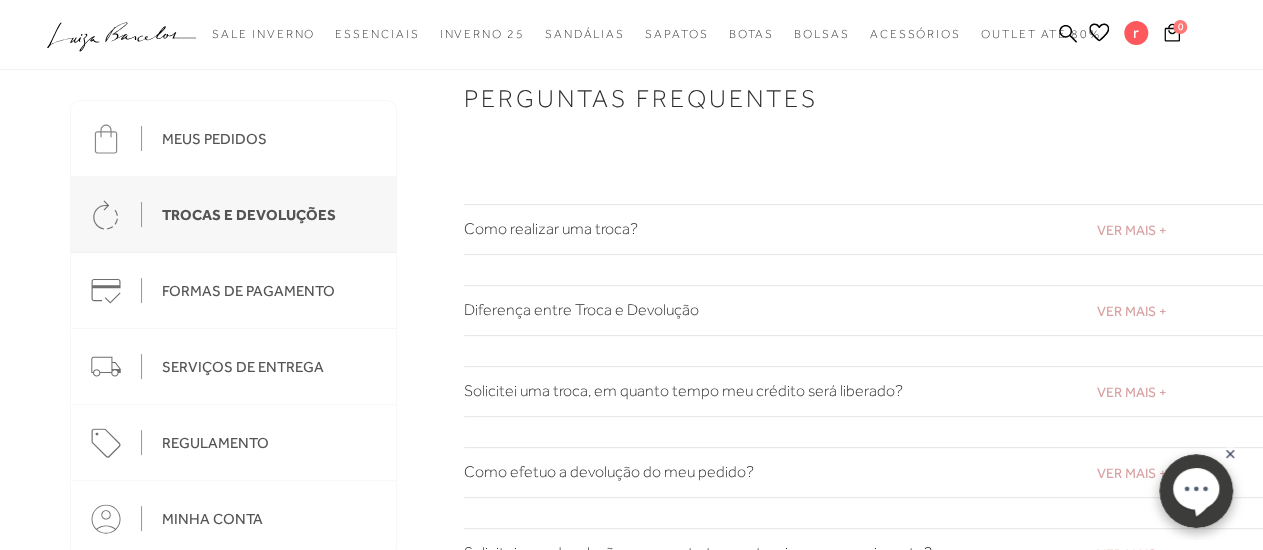 click on "Como realizar uma troca?" at bounding box center (864, 229) 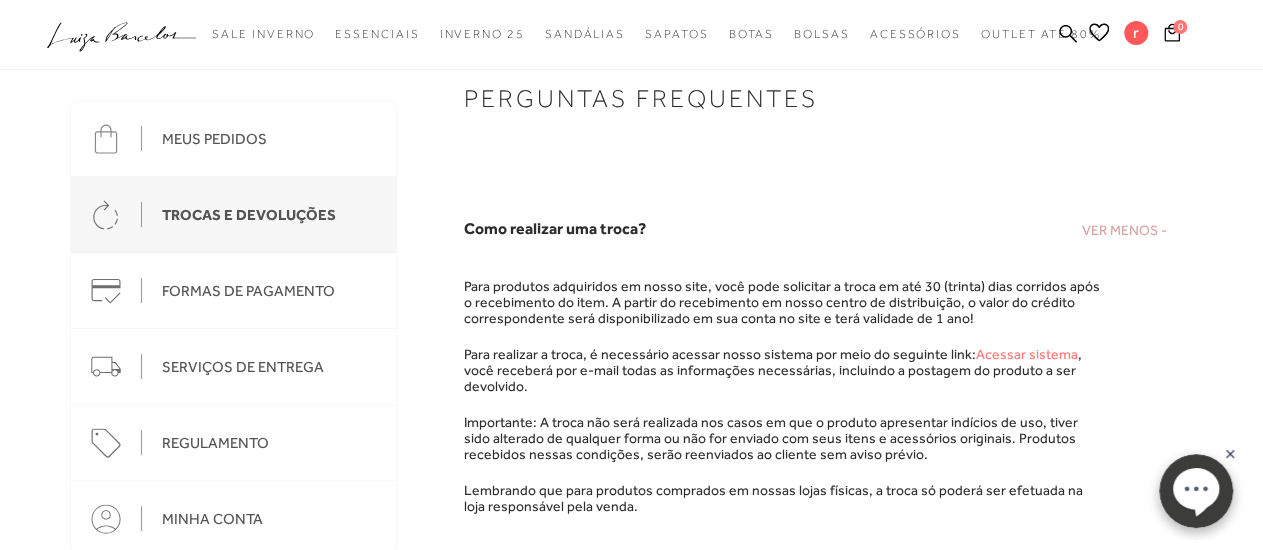 click on "Acessar sistema" at bounding box center (1027, 354) 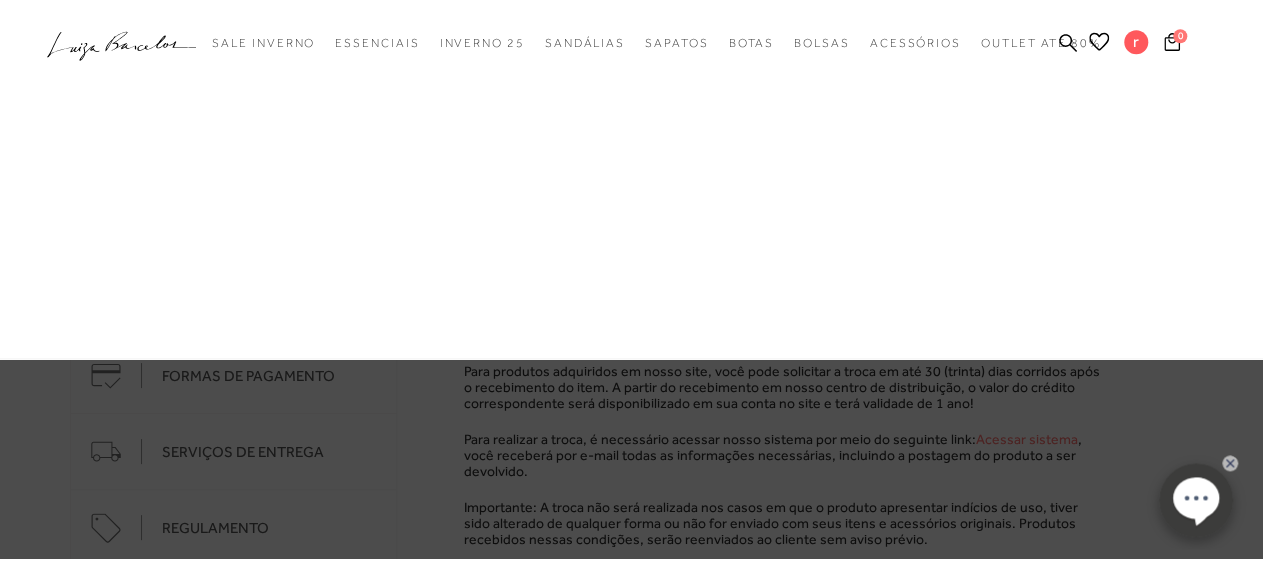 scroll, scrollTop: 0, scrollLeft: 0, axis: both 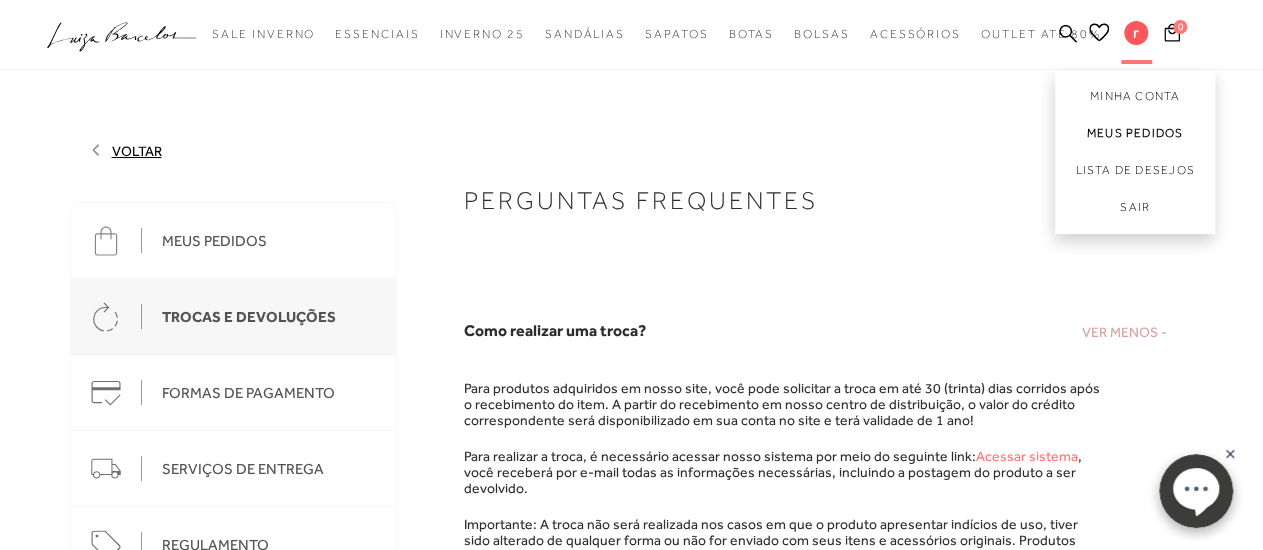click on "Meus Pedidos" at bounding box center (1135, 133) 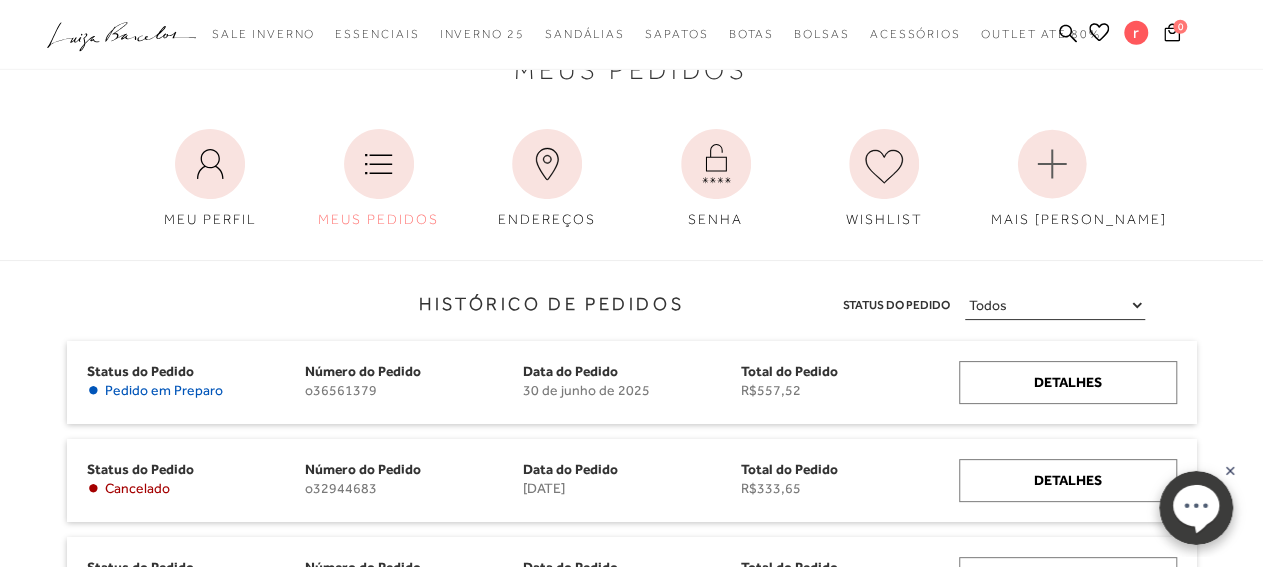scroll, scrollTop: 104, scrollLeft: 0, axis: vertical 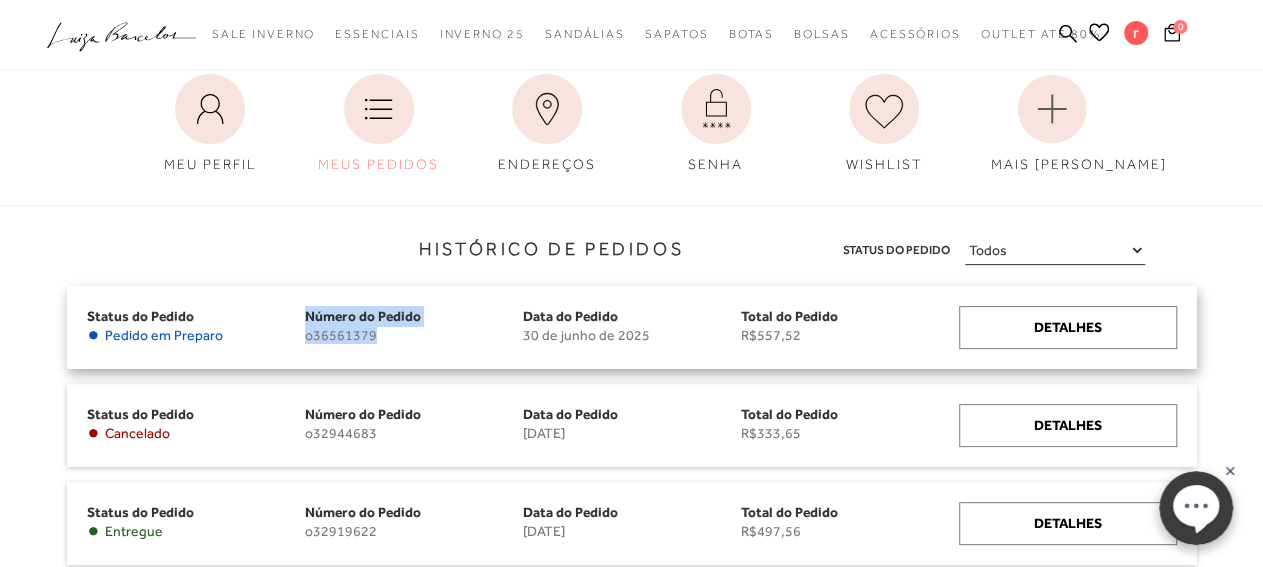 drag, startPoint x: 304, startPoint y: 335, endPoint x: 372, endPoint y: 335, distance: 68 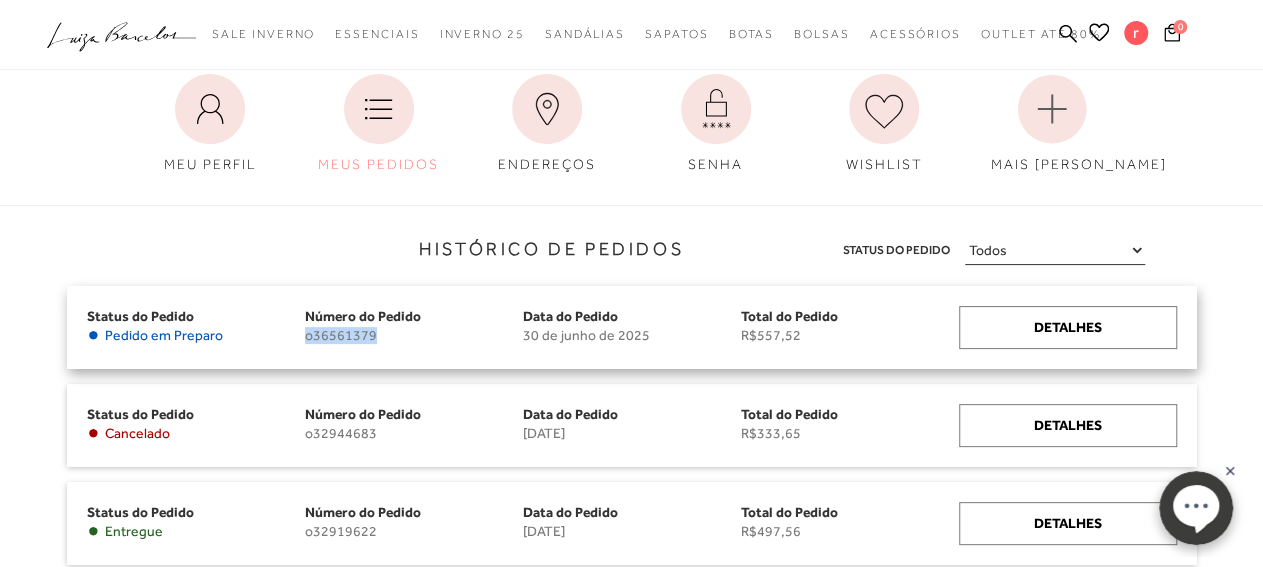 drag, startPoint x: 377, startPoint y: 335, endPoint x: 307, endPoint y: 346, distance: 70.85902 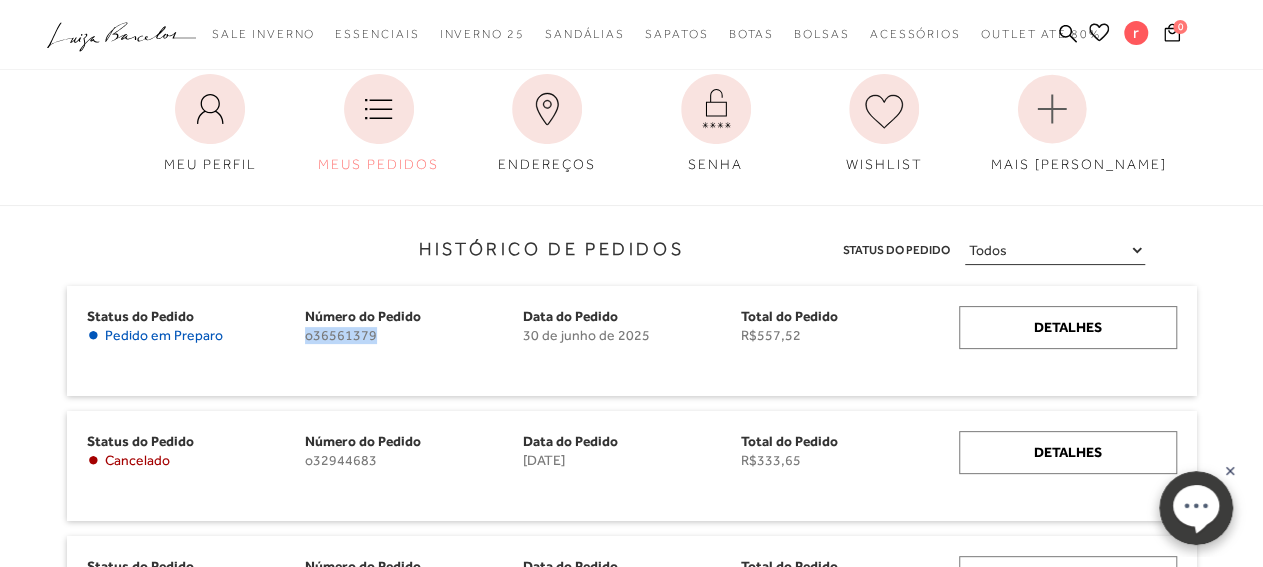 click 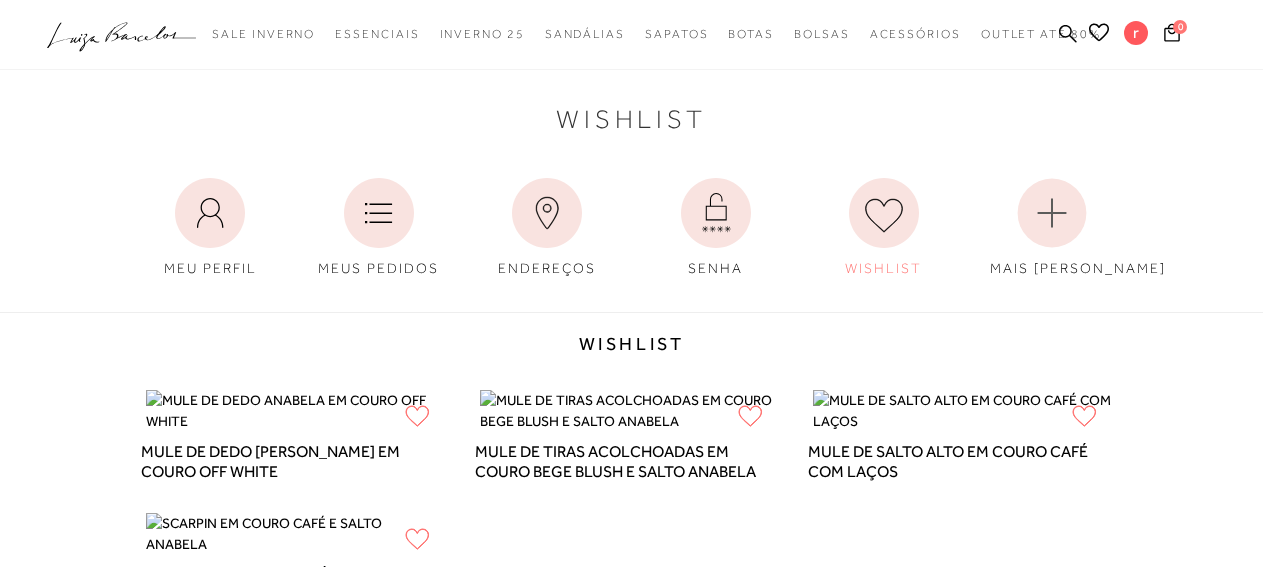 scroll, scrollTop: 0, scrollLeft: 0, axis: both 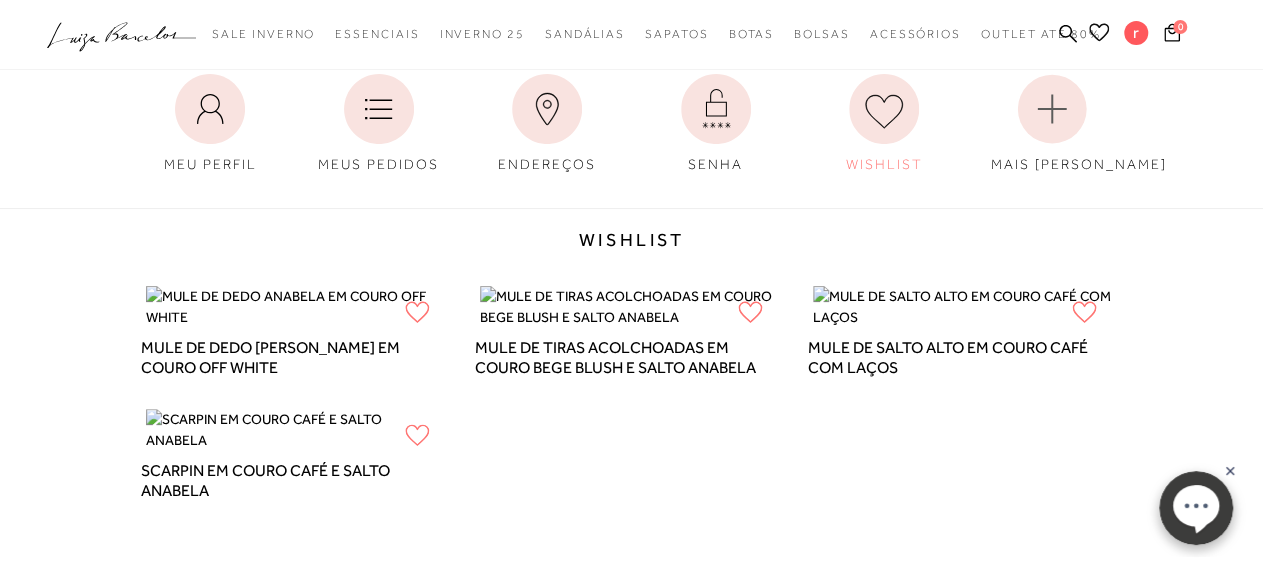 click 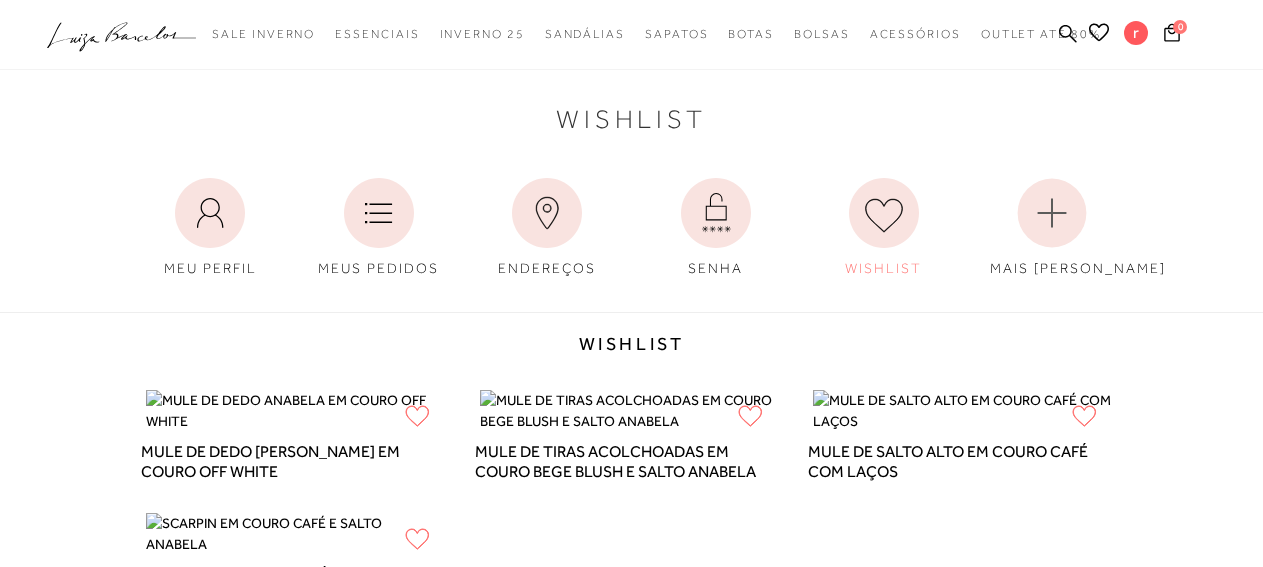 scroll, scrollTop: 624, scrollLeft: 0, axis: vertical 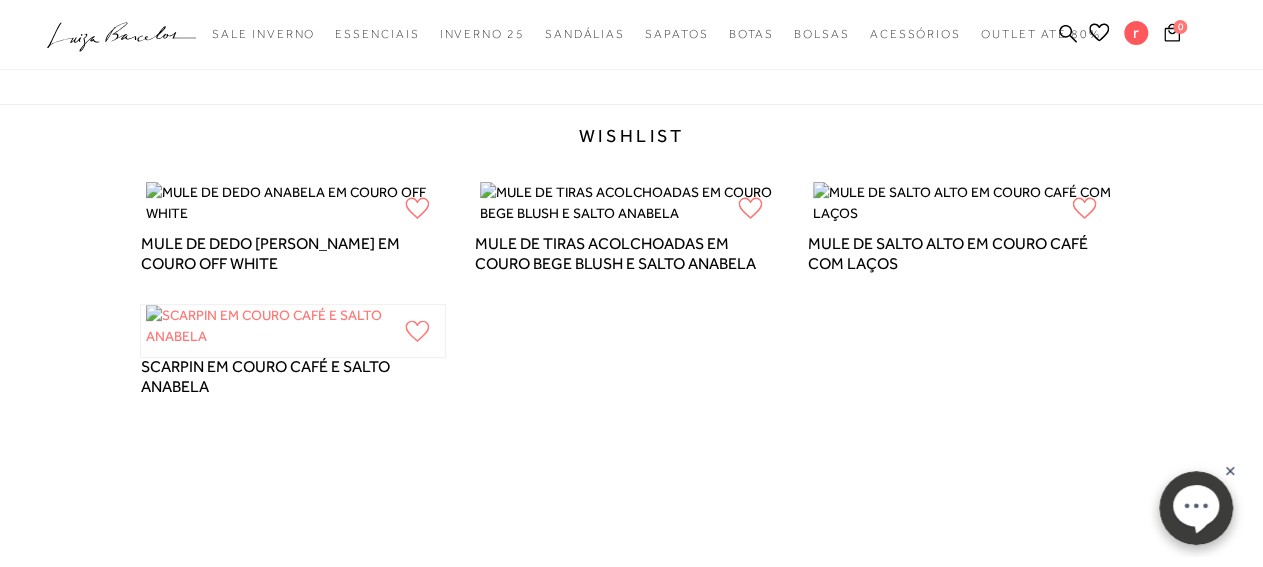 click at bounding box center (292, 331) 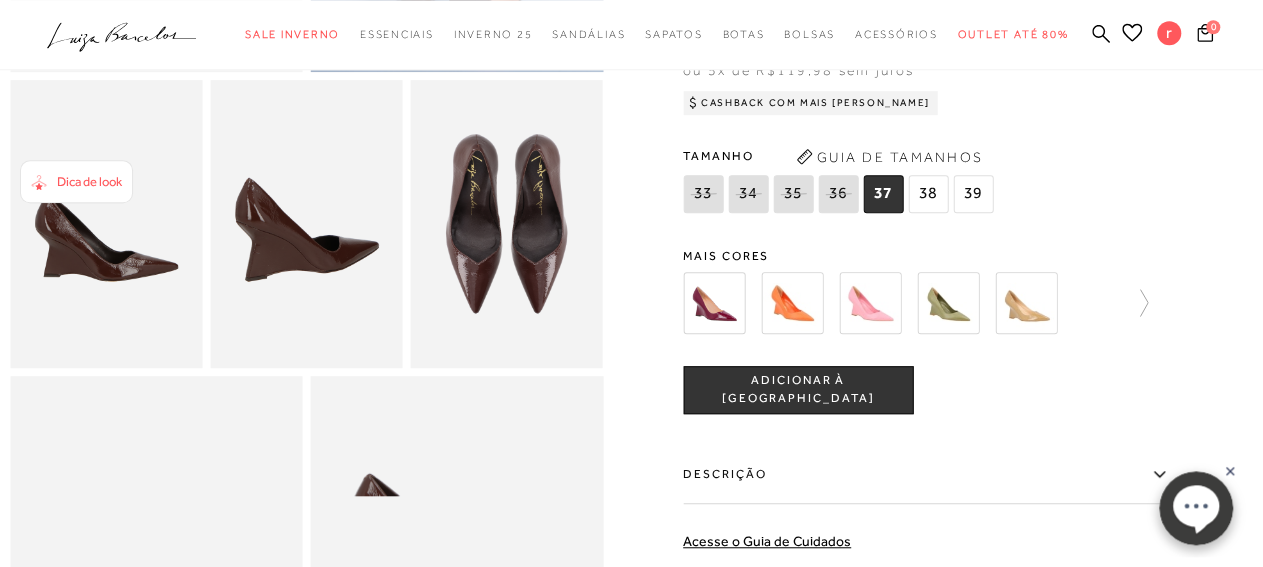 scroll, scrollTop: 520, scrollLeft: 0, axis: vertical 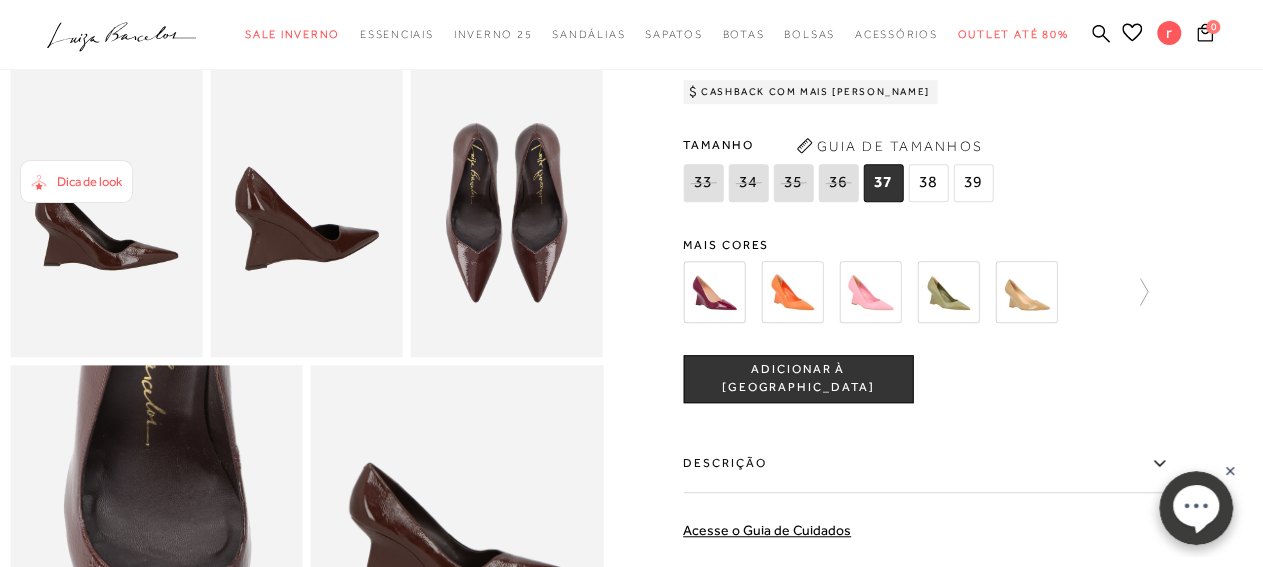 click at bounding box center [1026, 292] 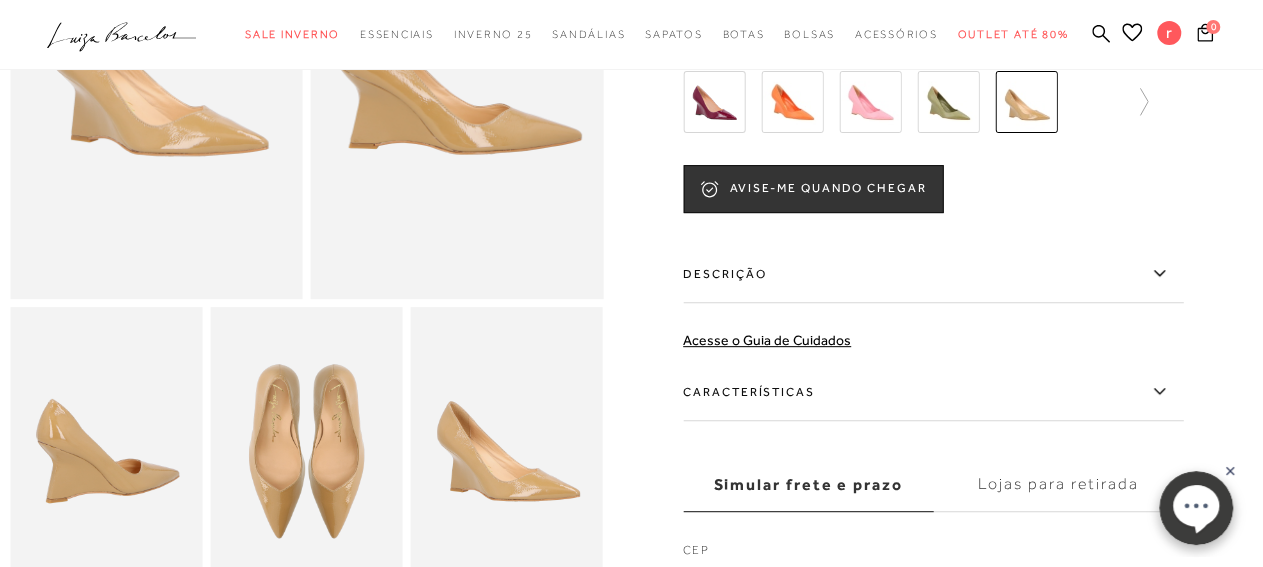 scroll, scrollTop: 208, scrollLeft: 0, axis: vertical 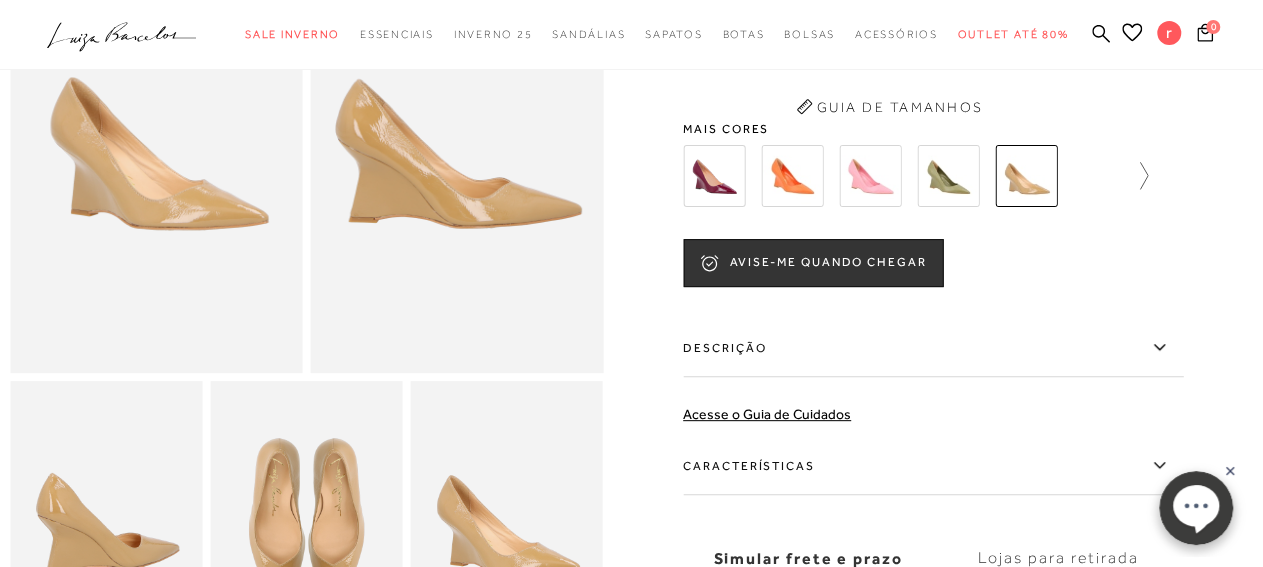 click 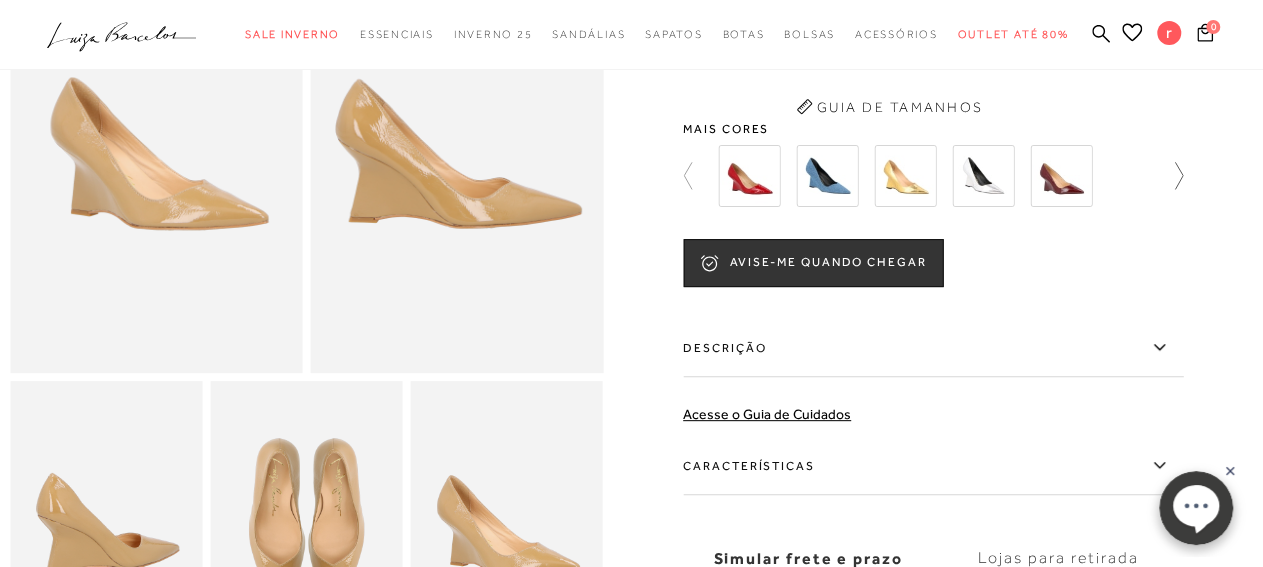 click at bounding box center (933, 176) 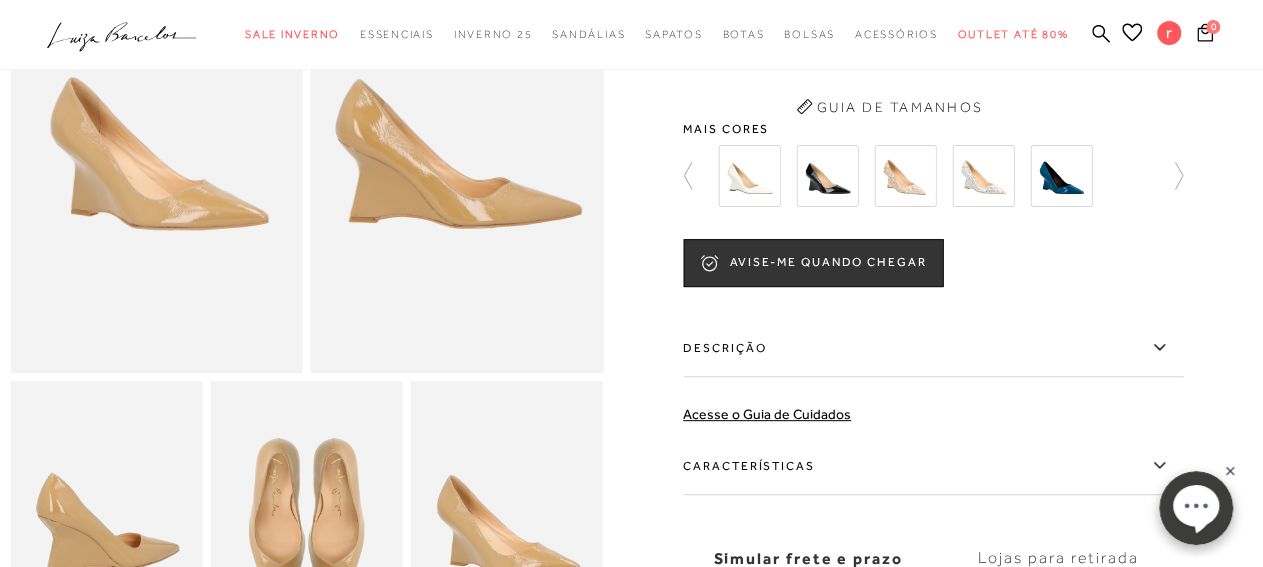 click at bounding box center [827, 176] 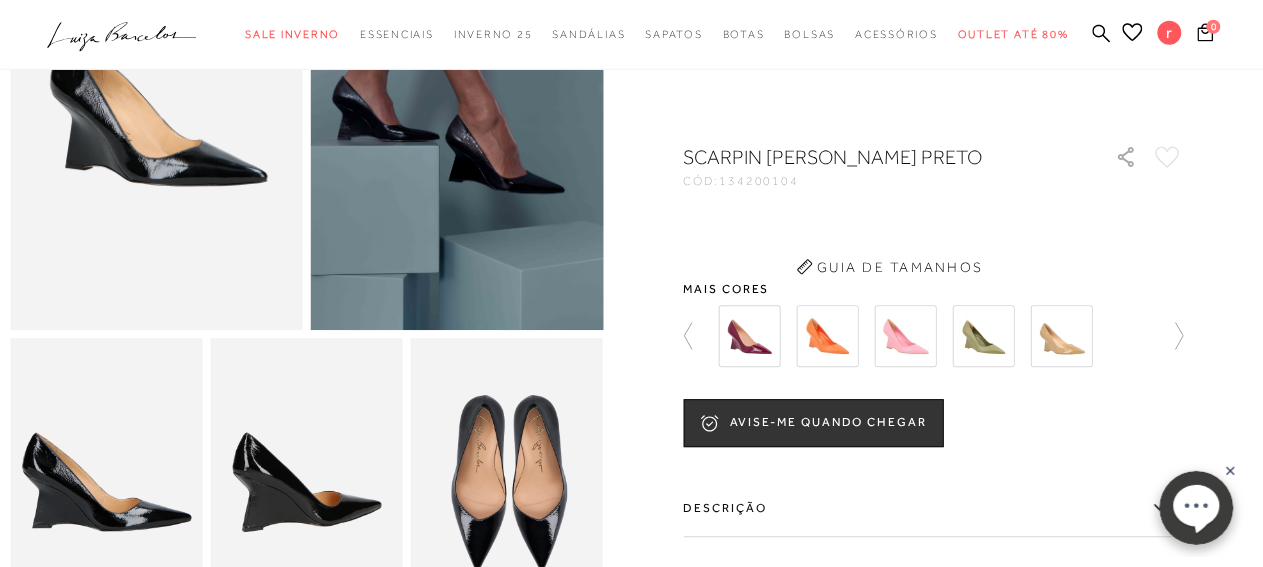scroll, scrollTop: 208, scrollLeft: 0, axis: vertical 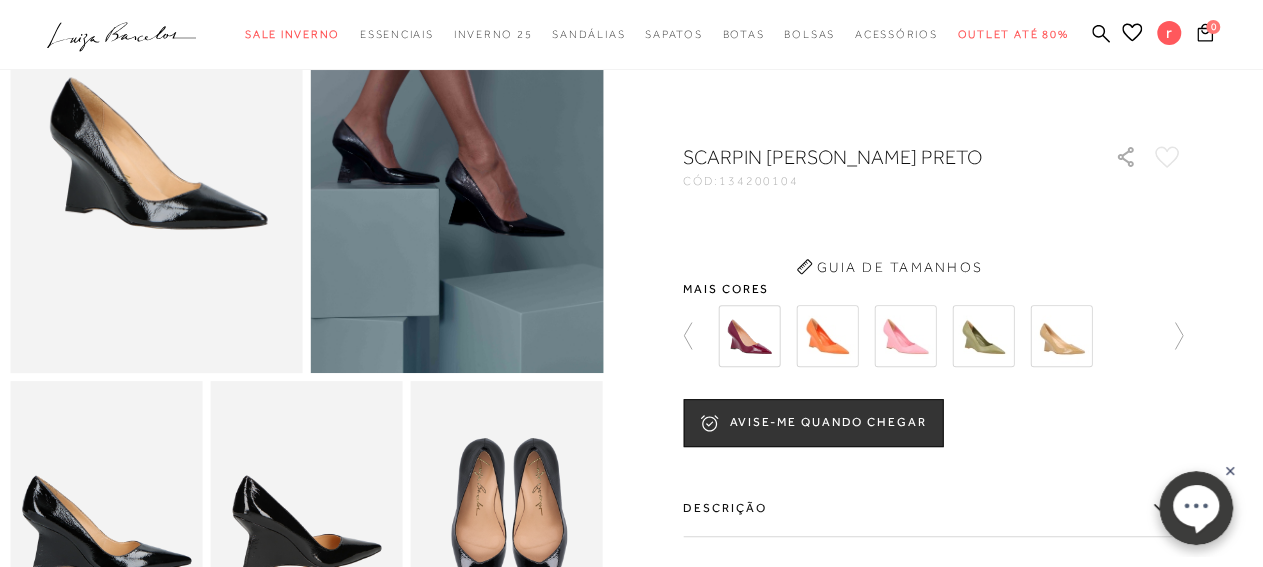 click on "Tamanho
33
34
35" at bounding box center (933, 251) 